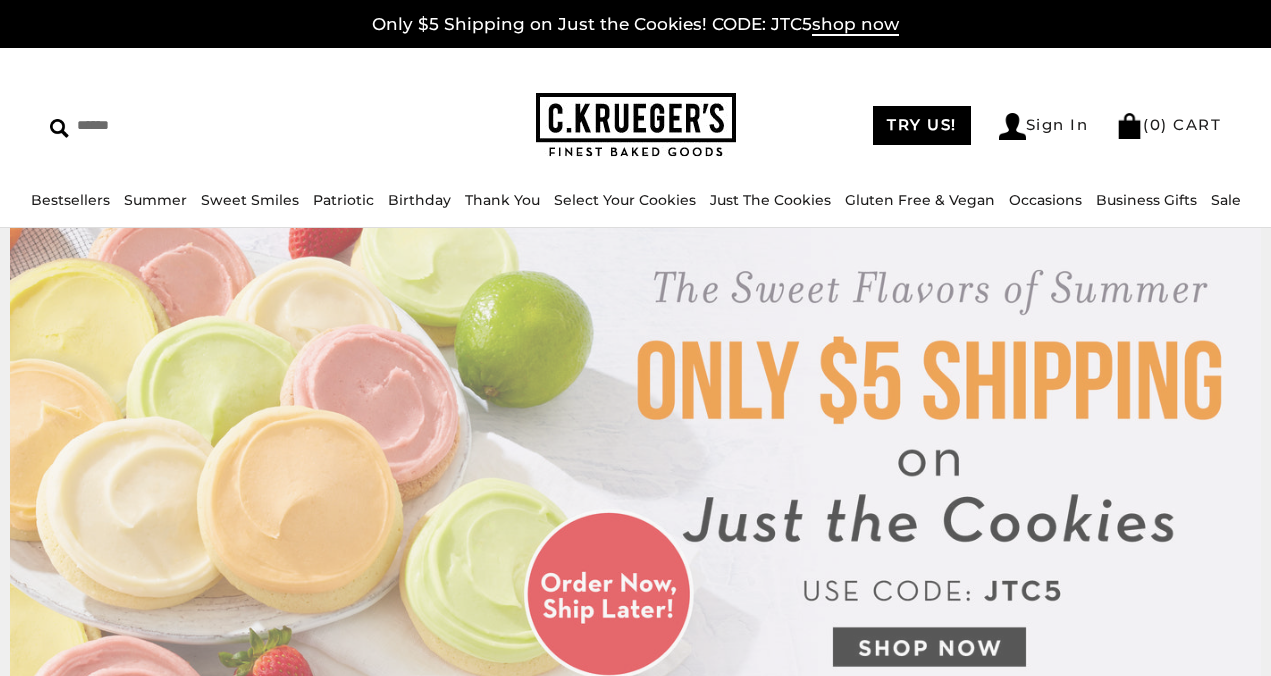 scroll, scrollTop: 0, scrollLeft: 0, axis: both 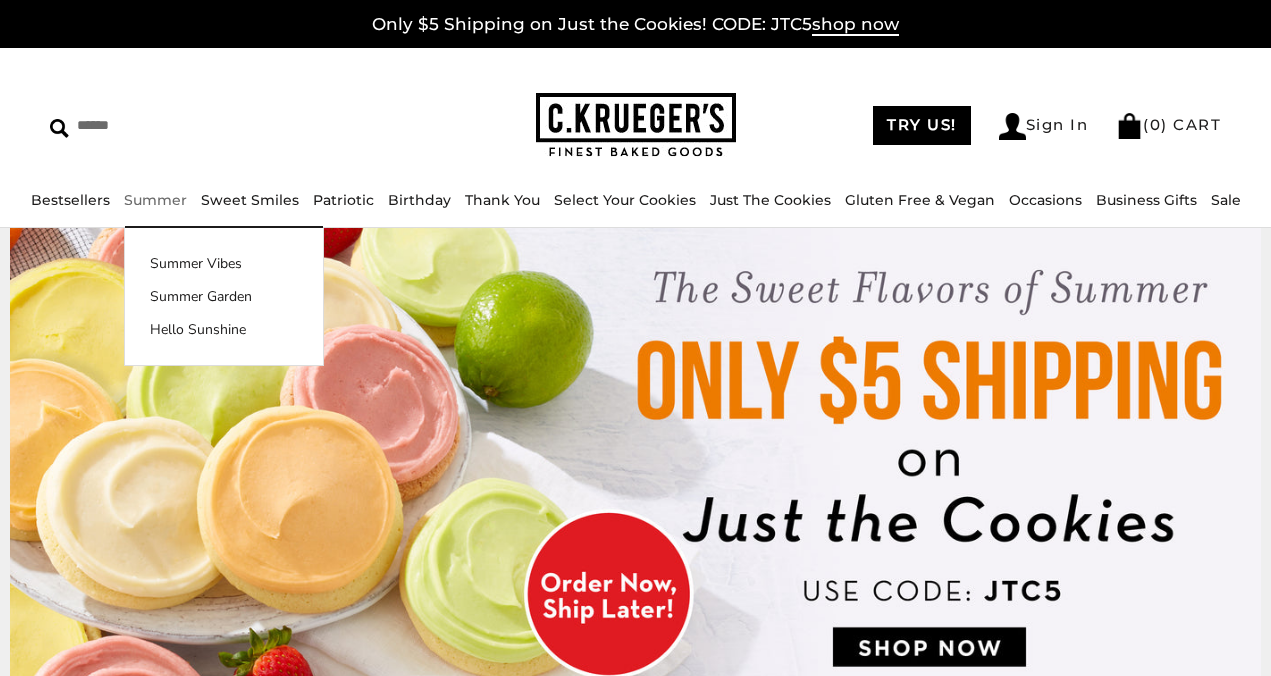 click on "Summer" at bounding box center (155, 200) 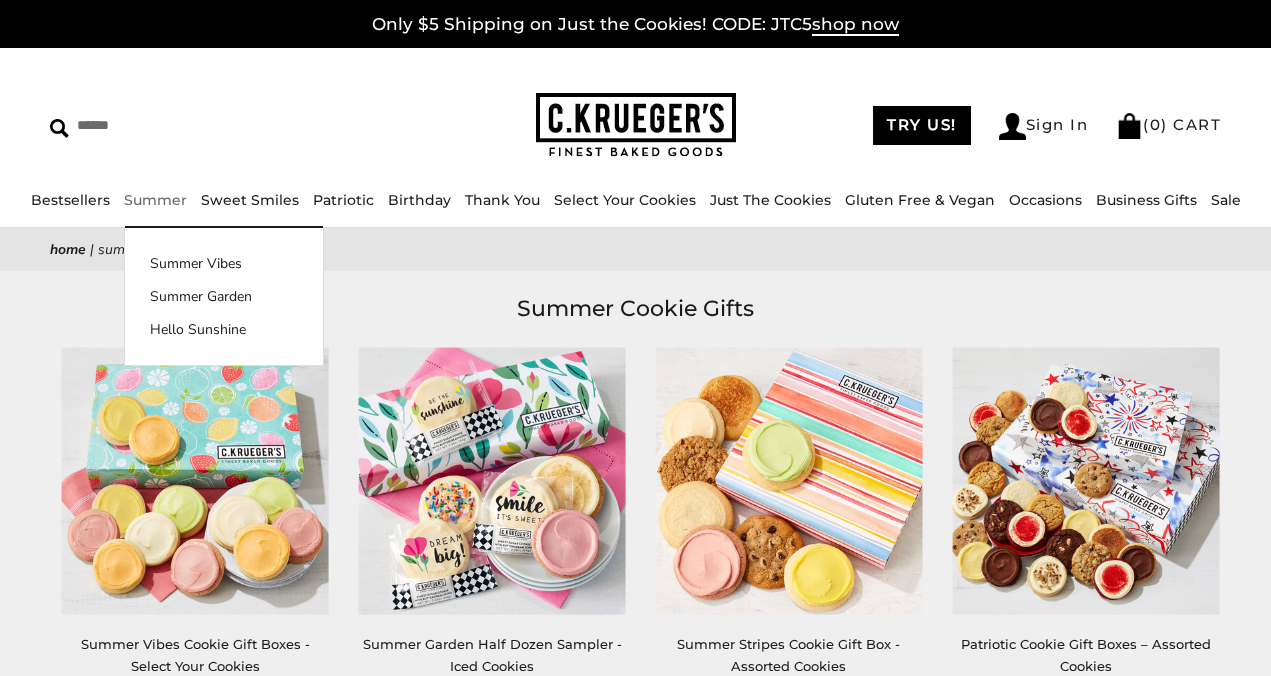 scroll, scrollTop: 0, scrollLeft: 0, axis: both 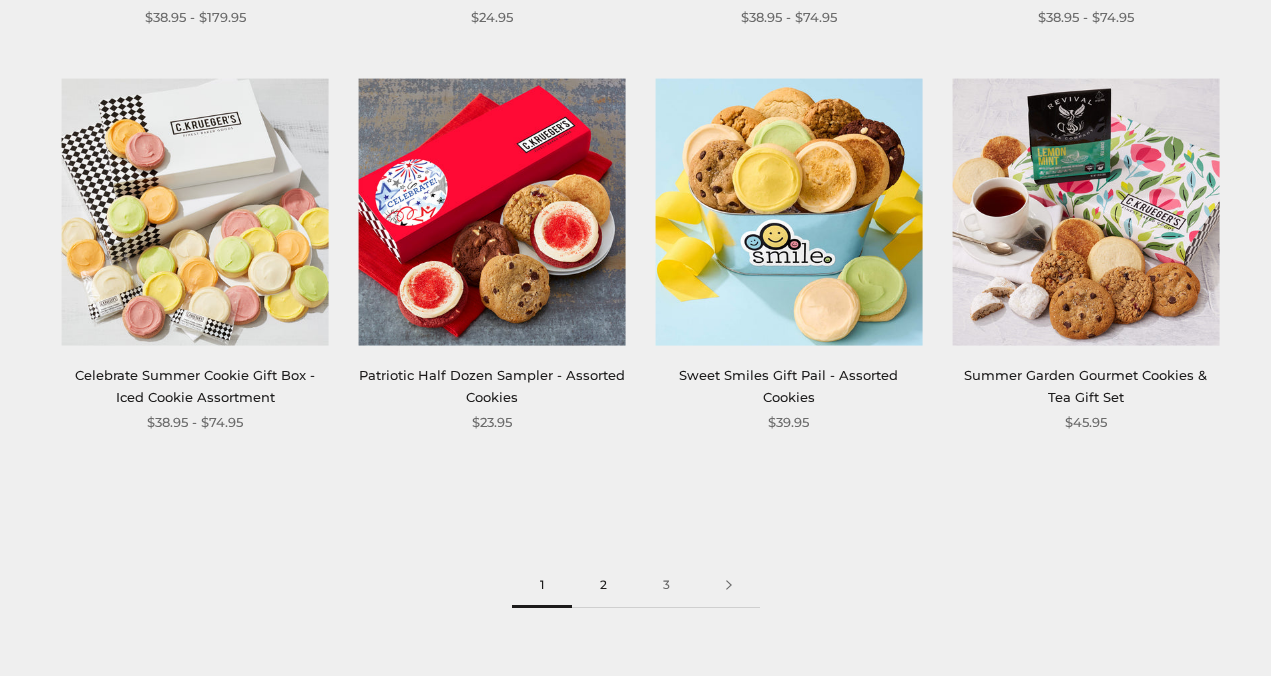 click on "2" at bounding box center (603, 585) 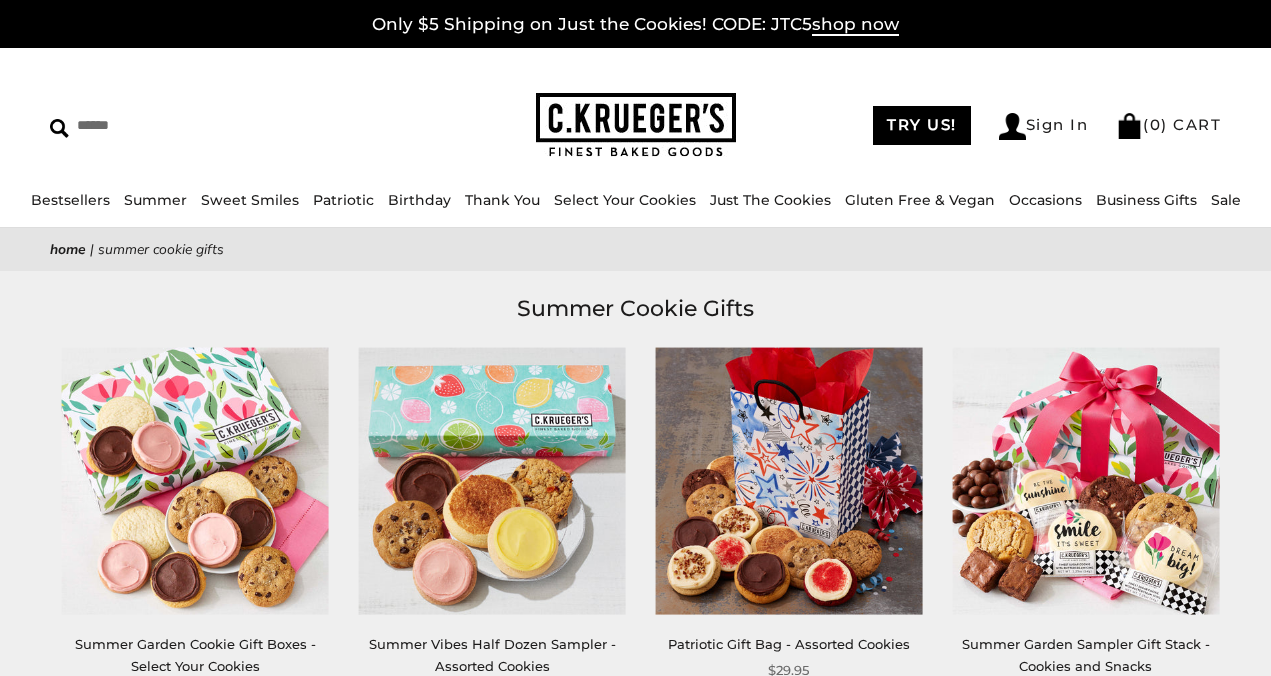scroll, scrollTop: 0, scrollLeft: 0, axis: both 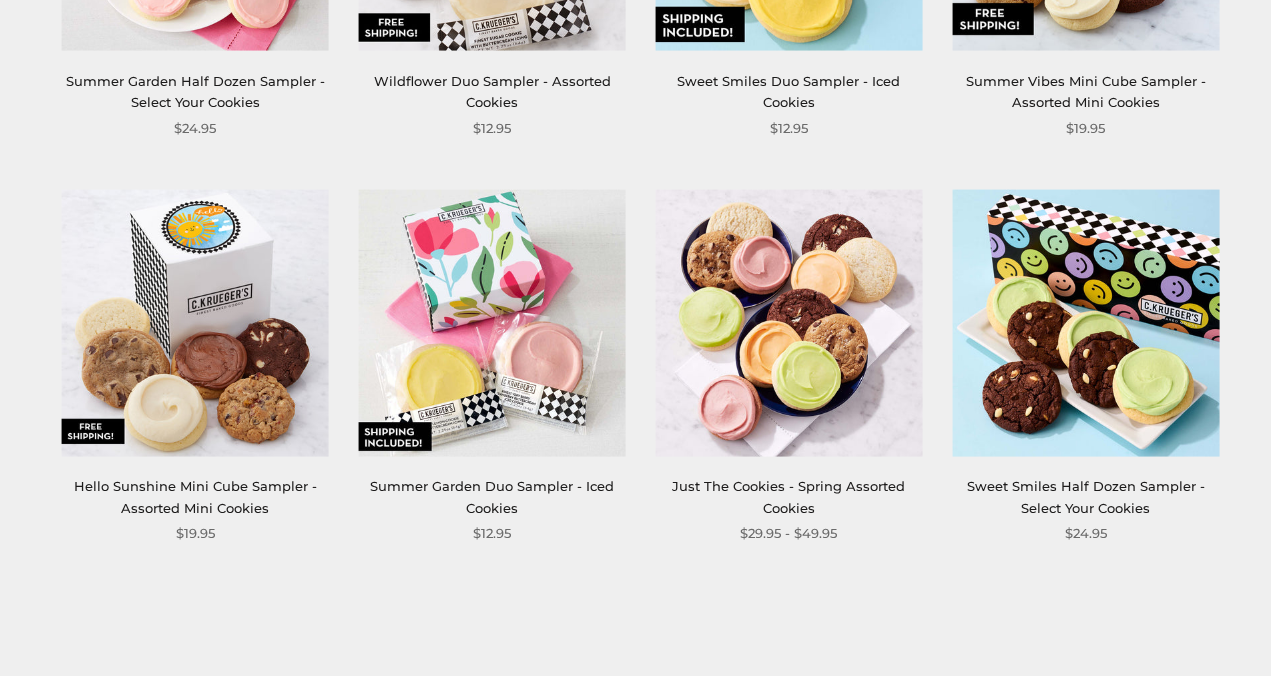 click at bounding box center [195, 322] 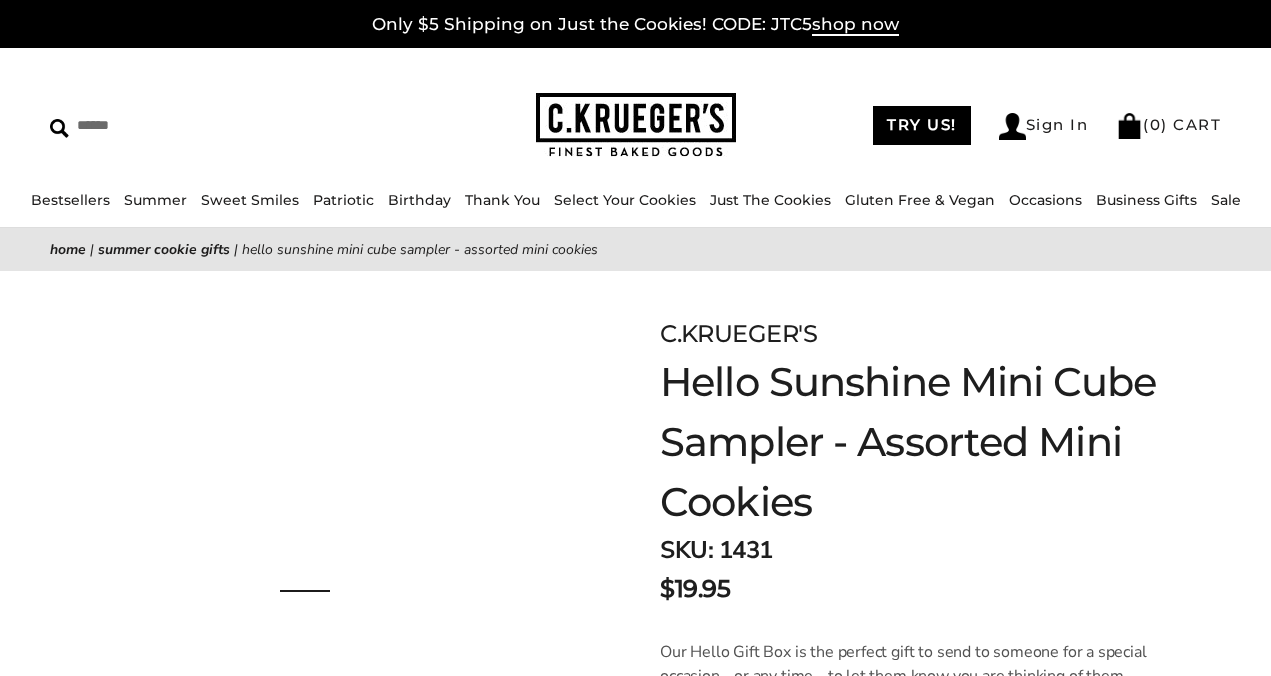 scroll, scrollTop: 0, scrollLeft: 0, axis: both 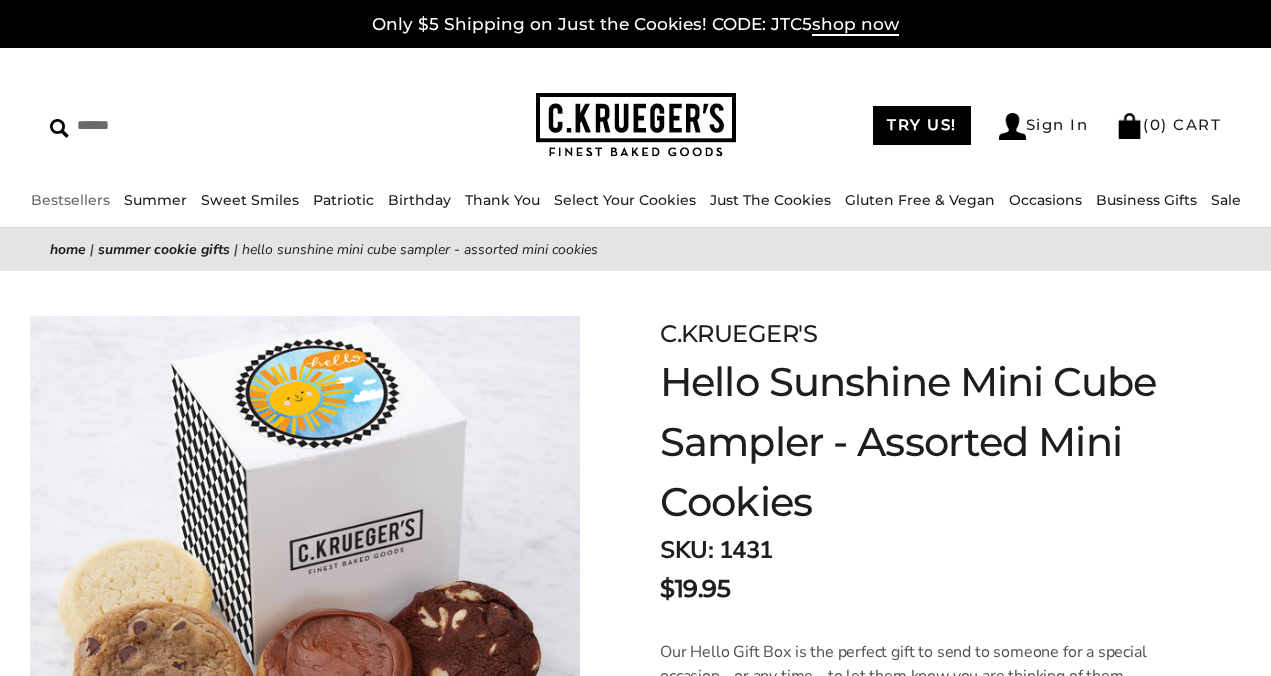 click on "Bestsellers" at bounding box center (70, 200) 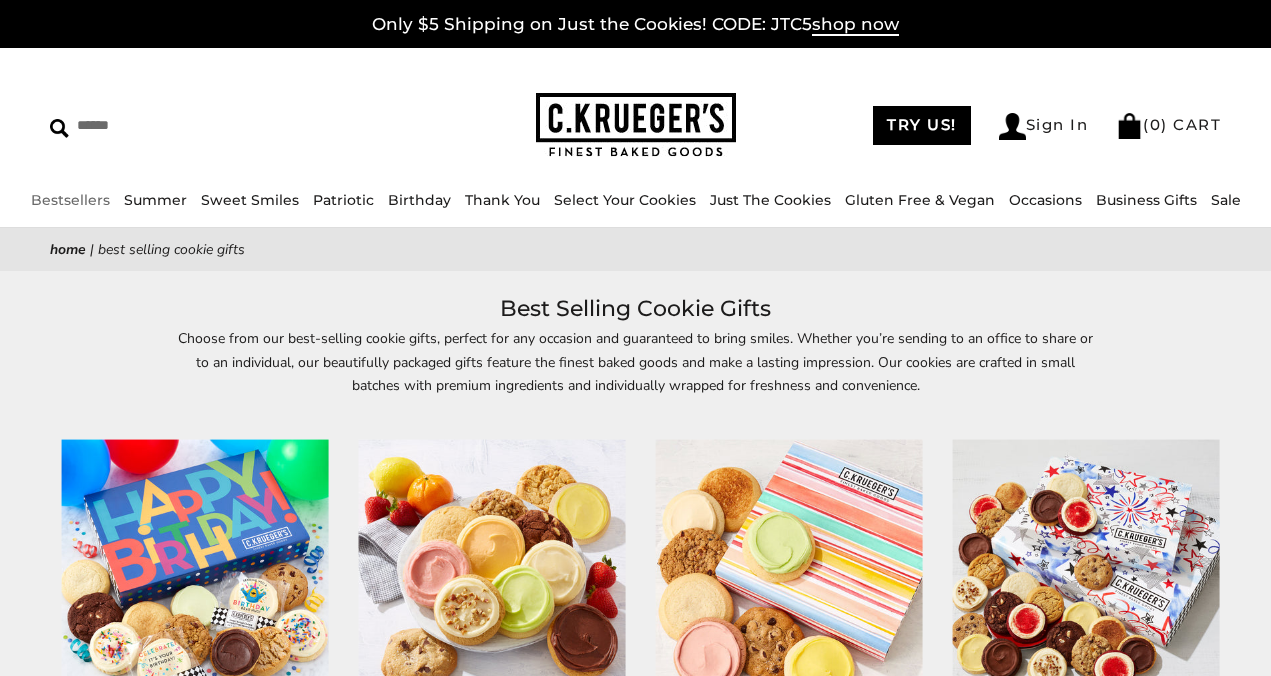scroll, scrollTop: 0, scrollLeft: 0, axis: both 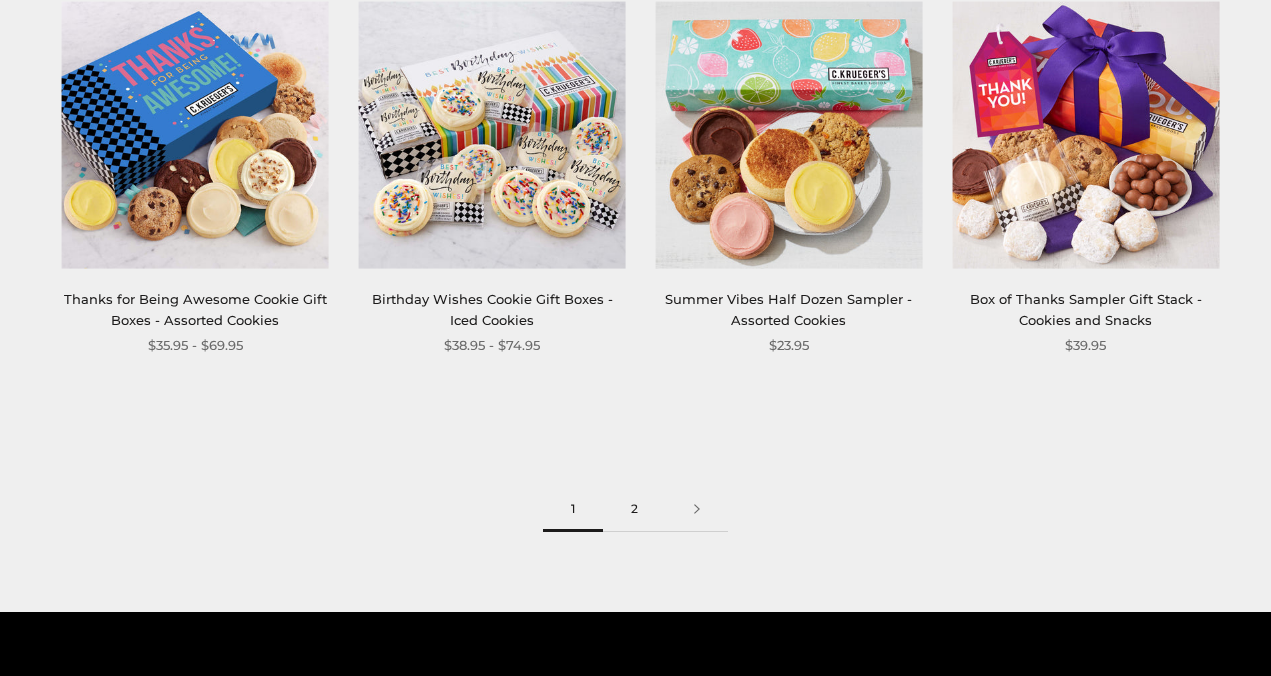 click on "2" at bounding box center (634, 509) 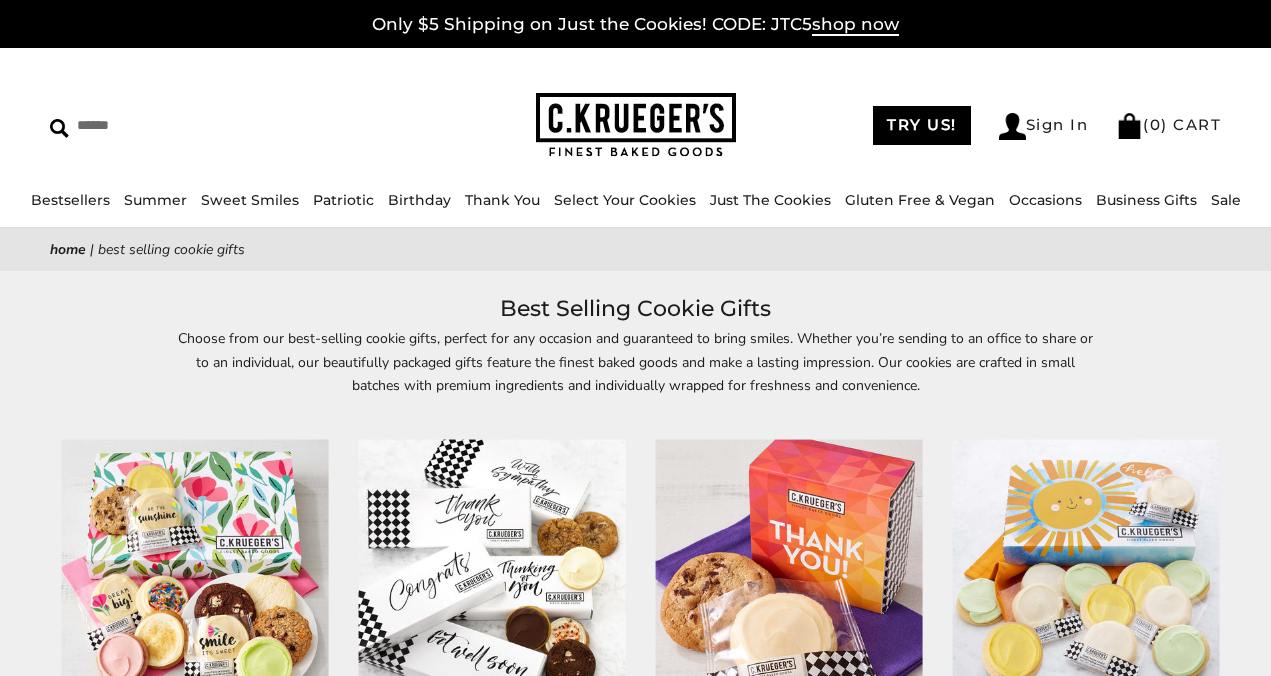 scroll, scrollTop: 0, scrollLeft: 0, axis: both 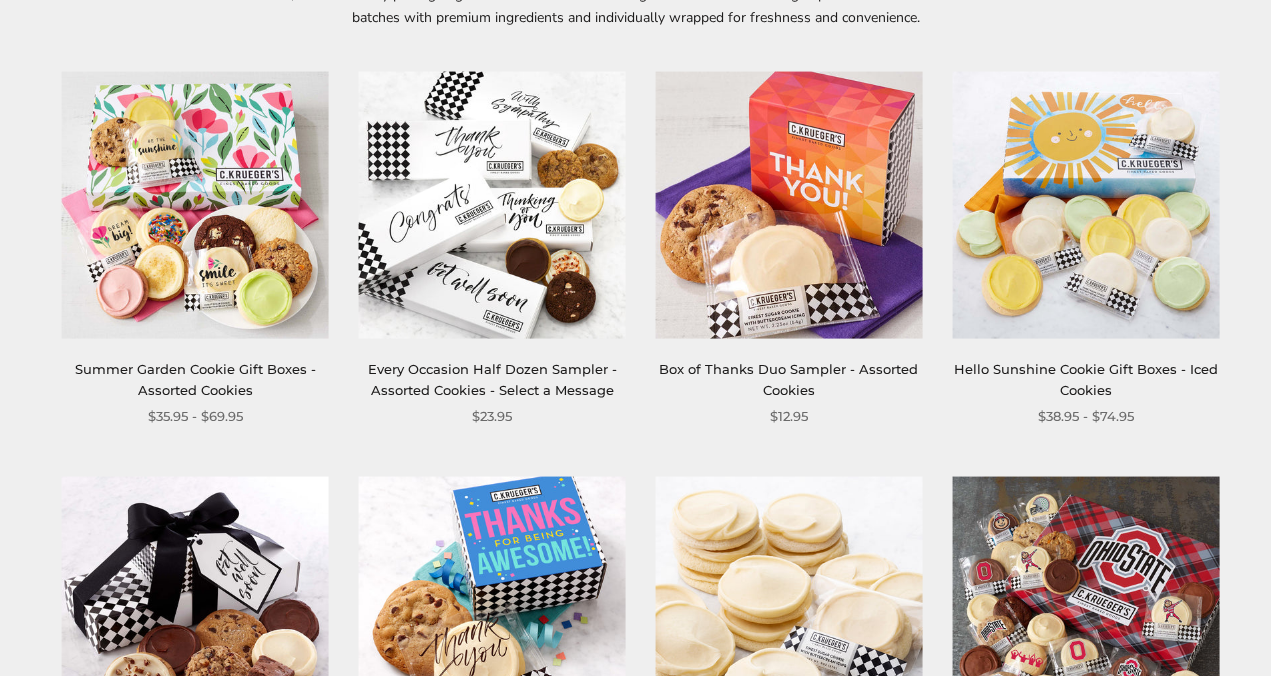 click at bounding box center (492, 205) 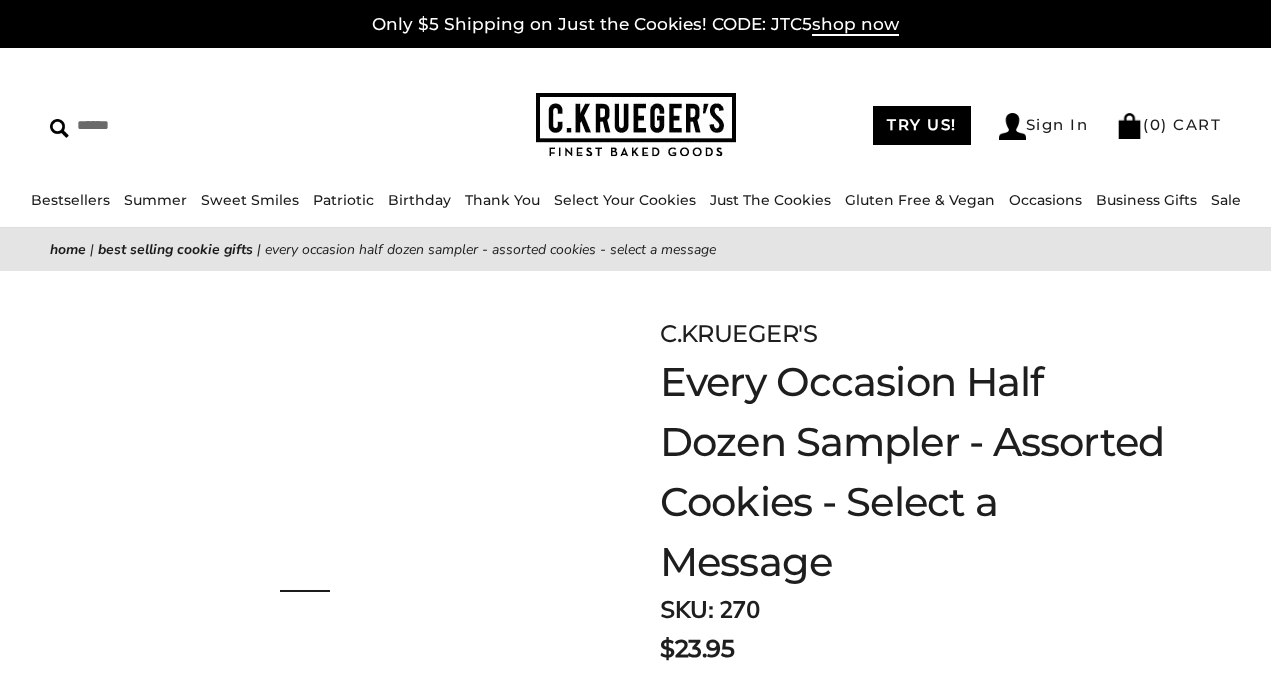 scroll, scrollTop: 0, scrollLeft: 0, axis: both 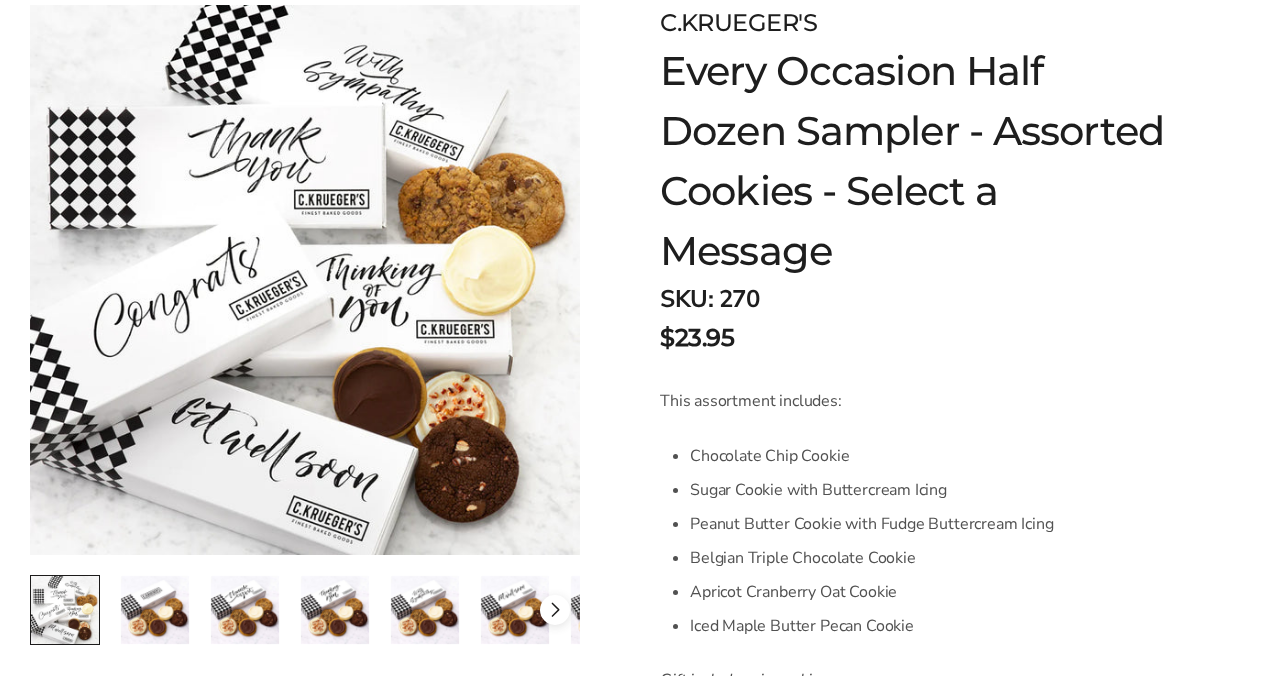 click at bounding box center [305, 610] 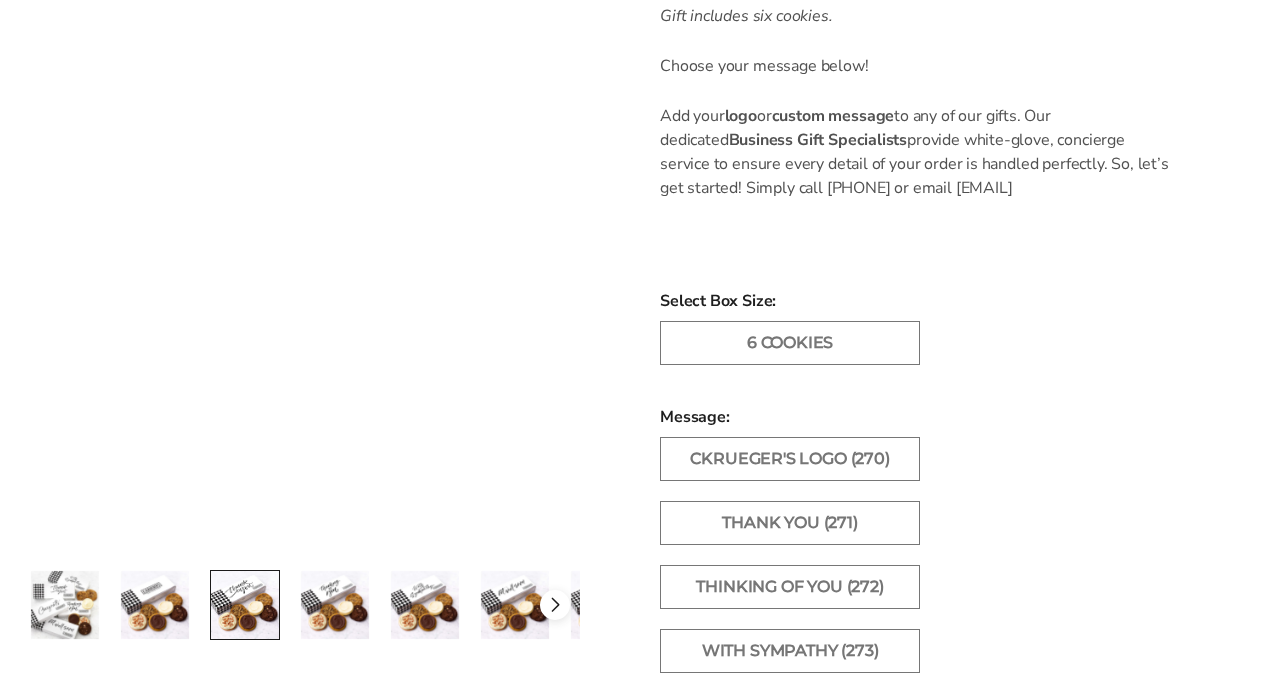 scroll, scrollTop: 1234, scrollLeft: 0, axis: vertical 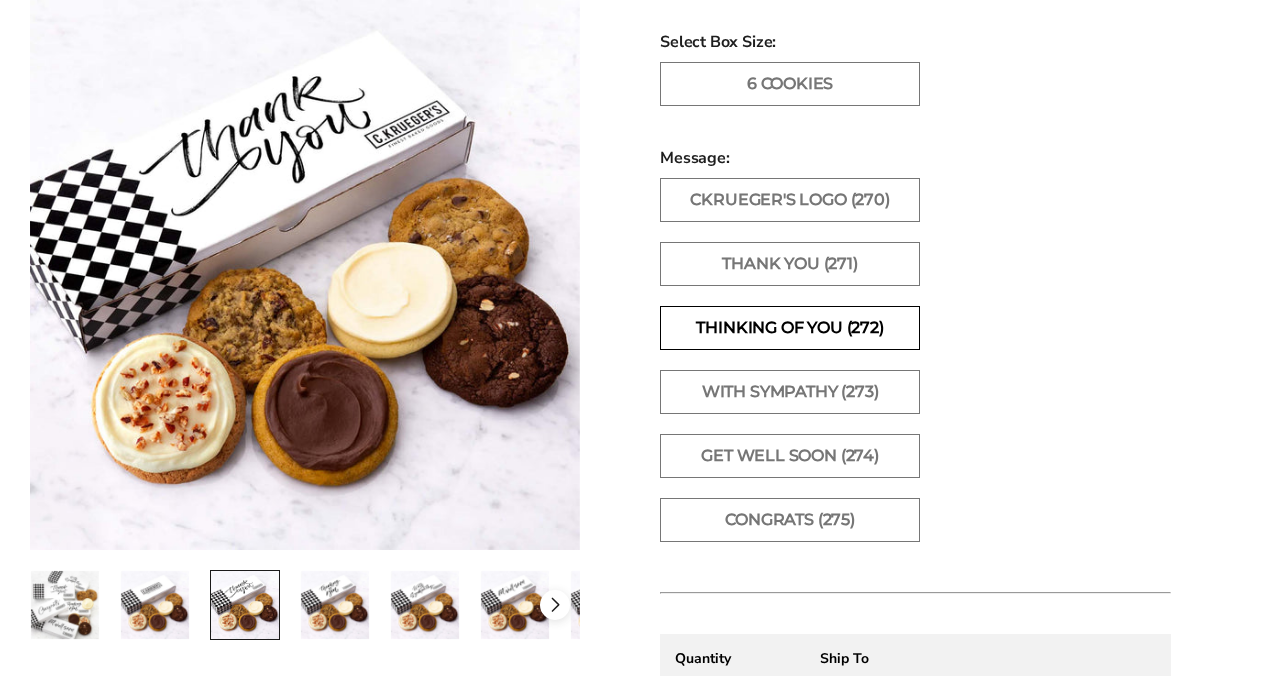 click on "Thinking of You (272)" at bounding box center (790, 328) 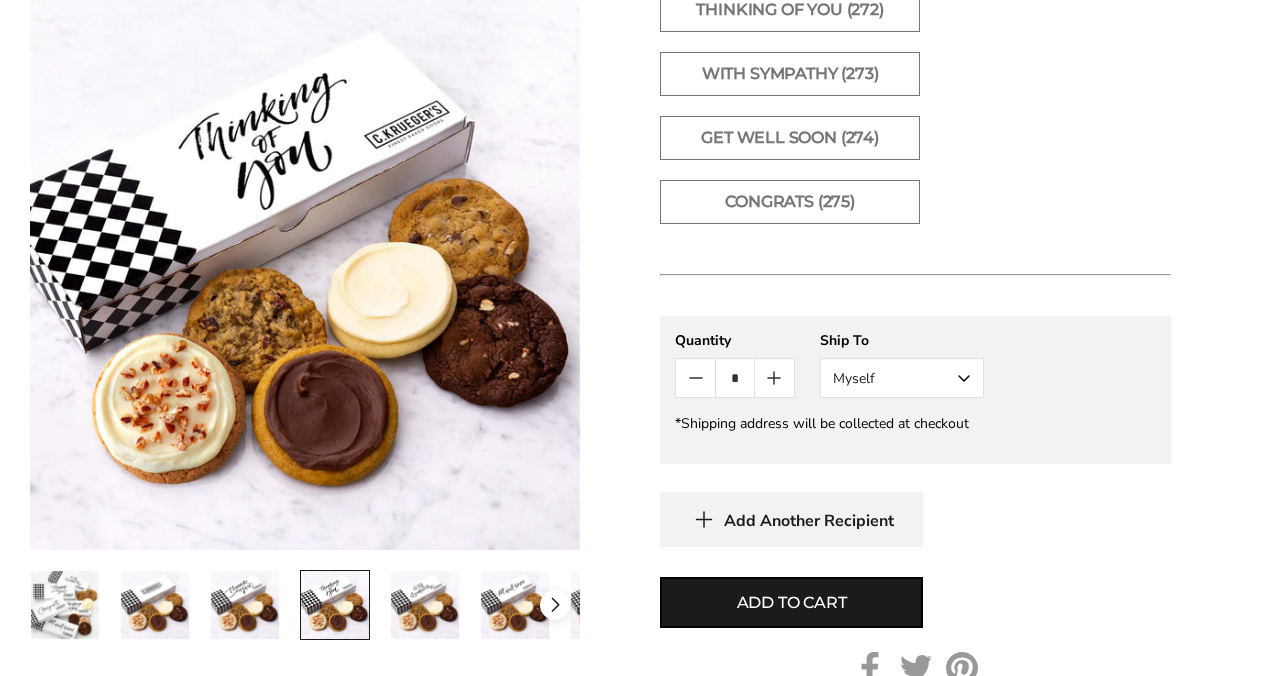 scroll, scrollTop: 1554, scrollLeft: 0, axis: vertical 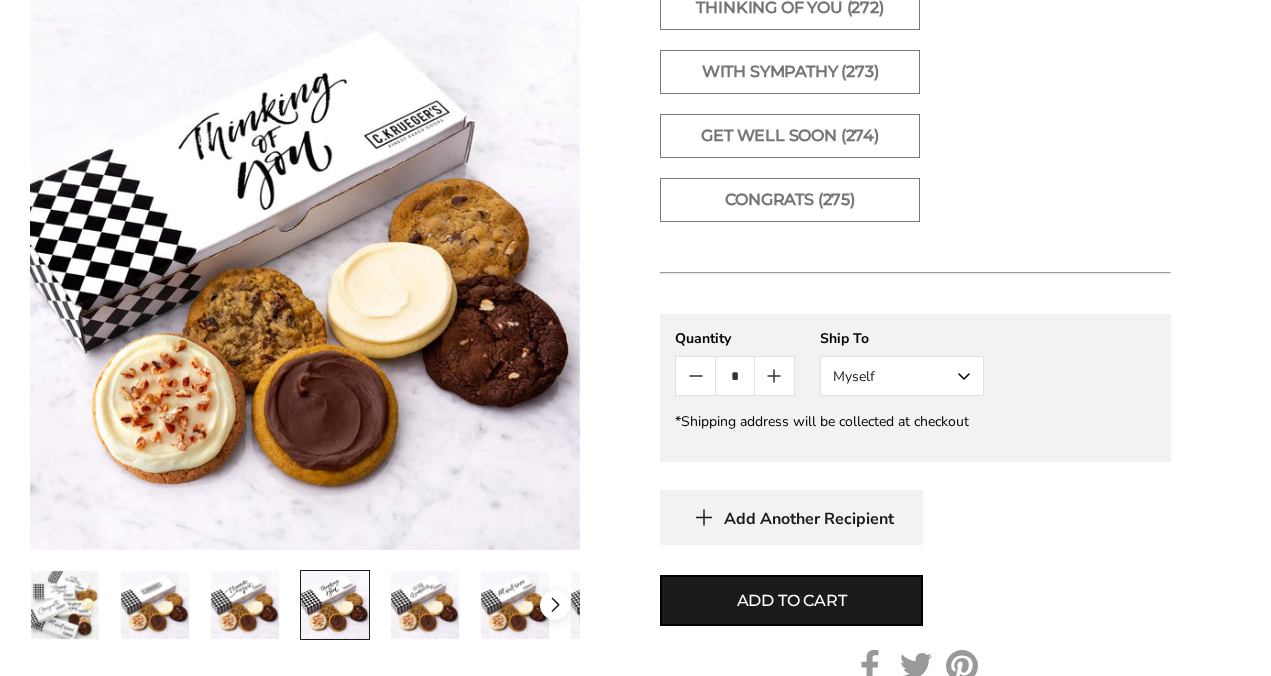 click on "Myself" at bounding box center (902, 376) 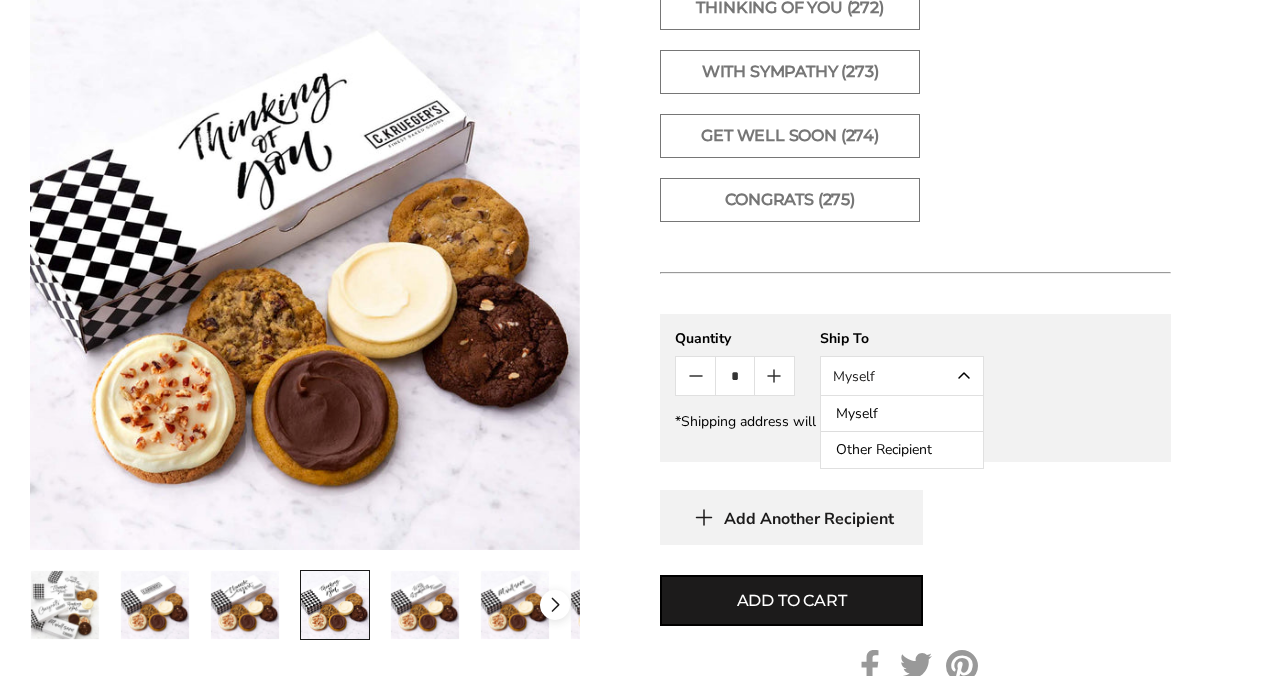 click on "Other Recipient" at bounding box center (902, 450) 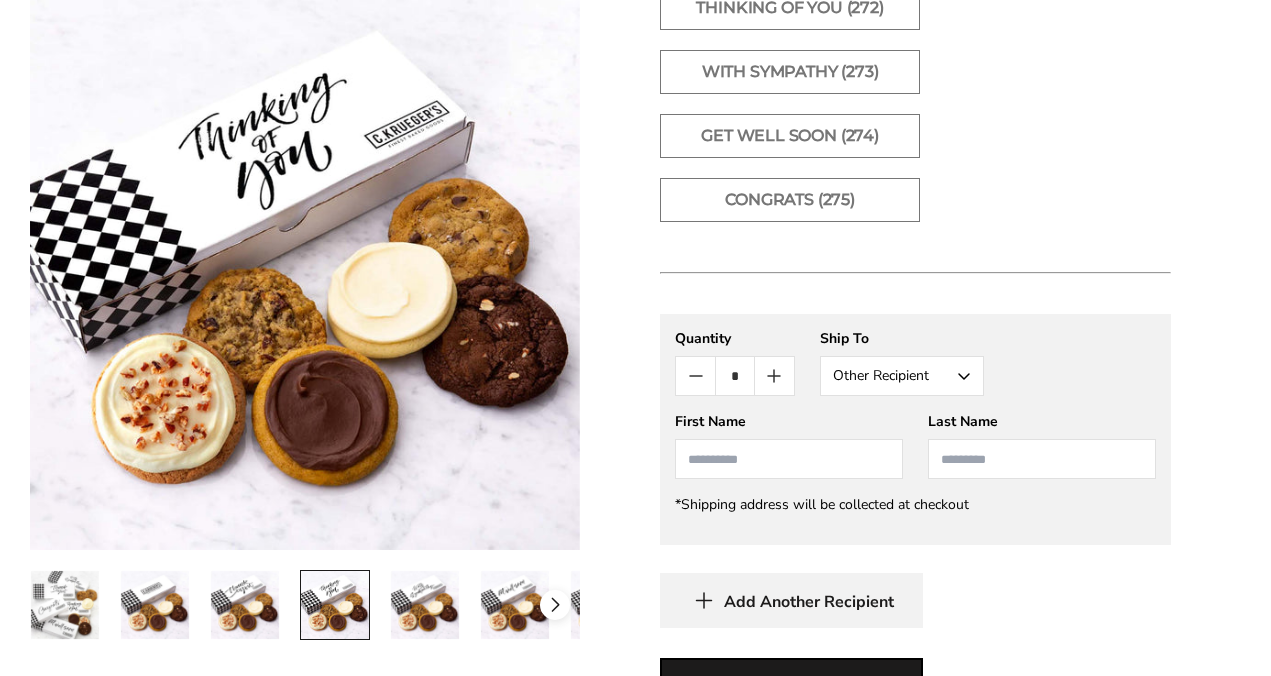 click at bounding box center (789, 459) 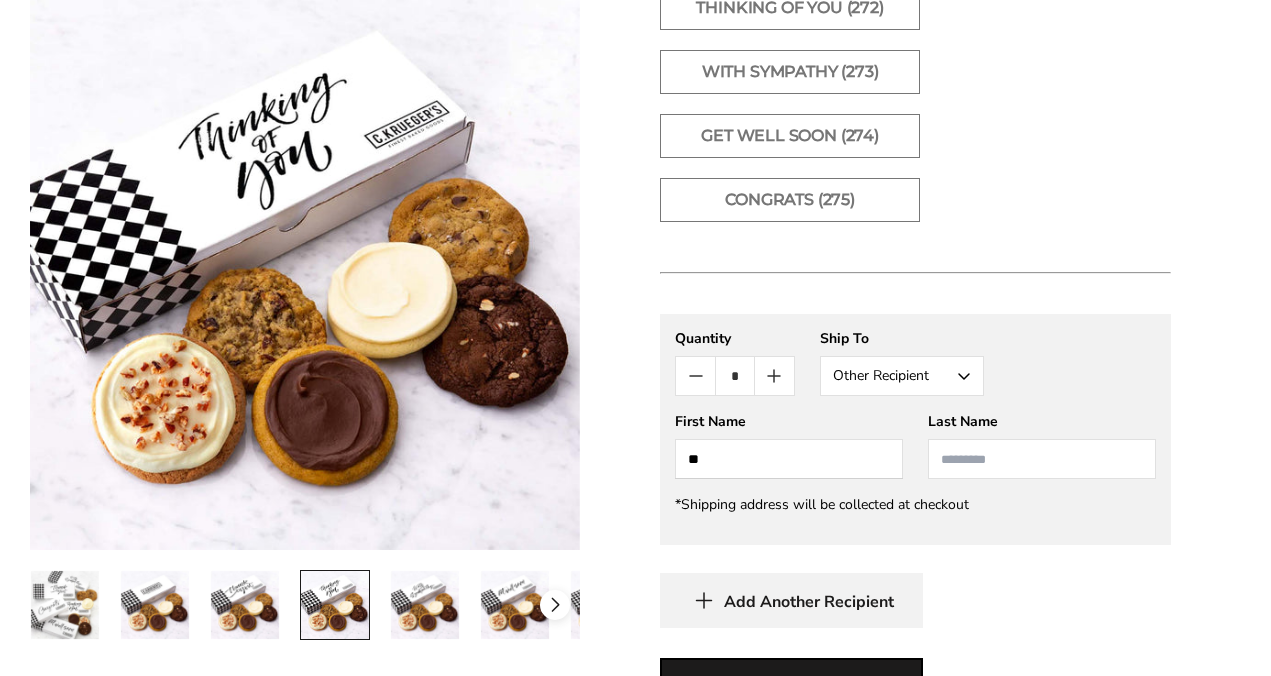 type on "**" 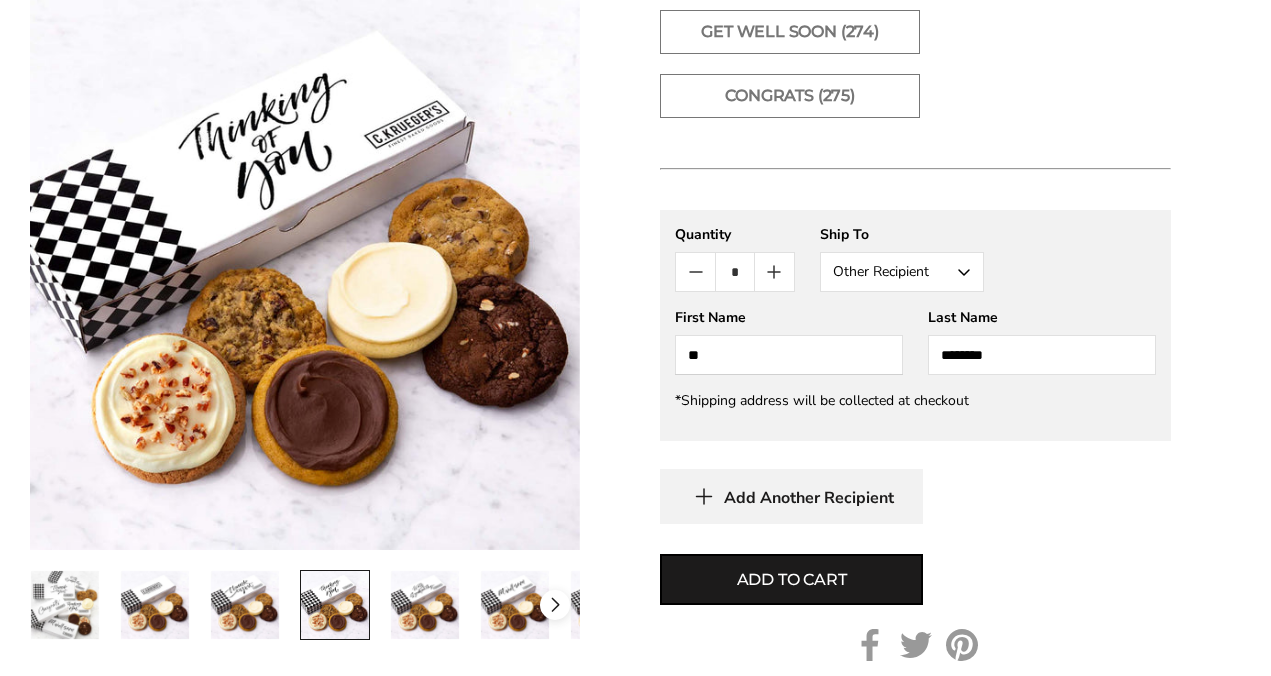 scroll, scrollTop: 1744, scrollLeft: 0, axis: vertical 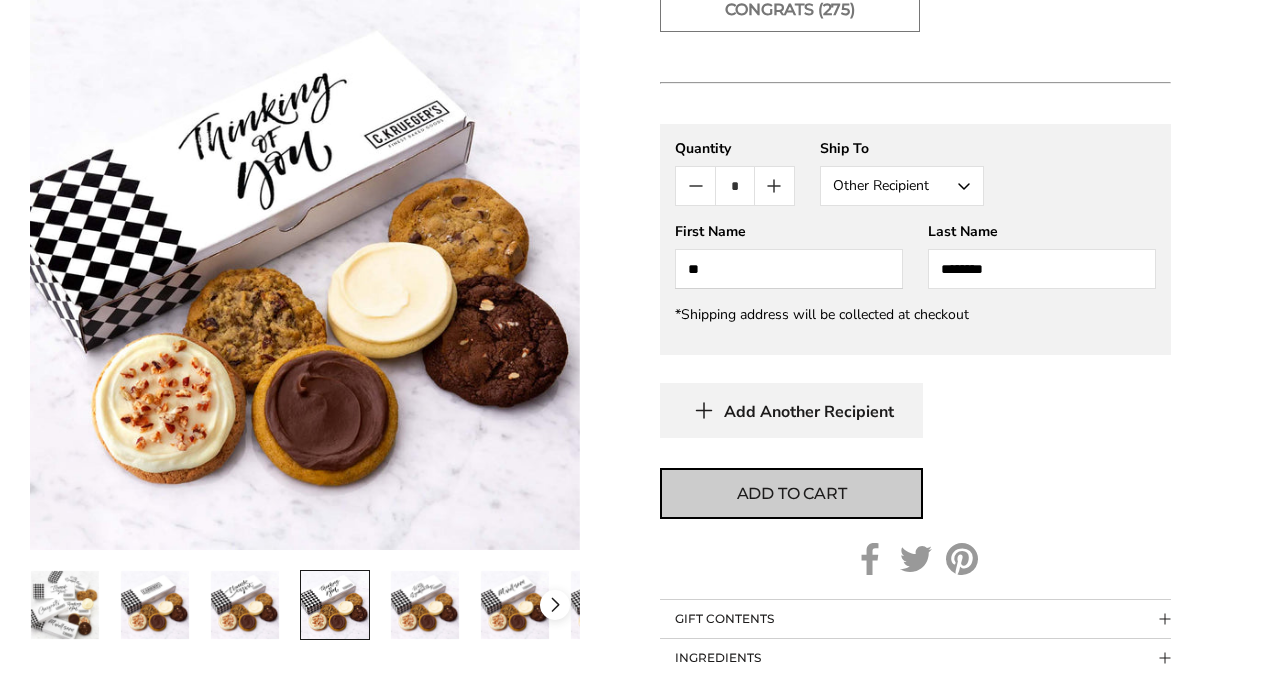 type on "********" 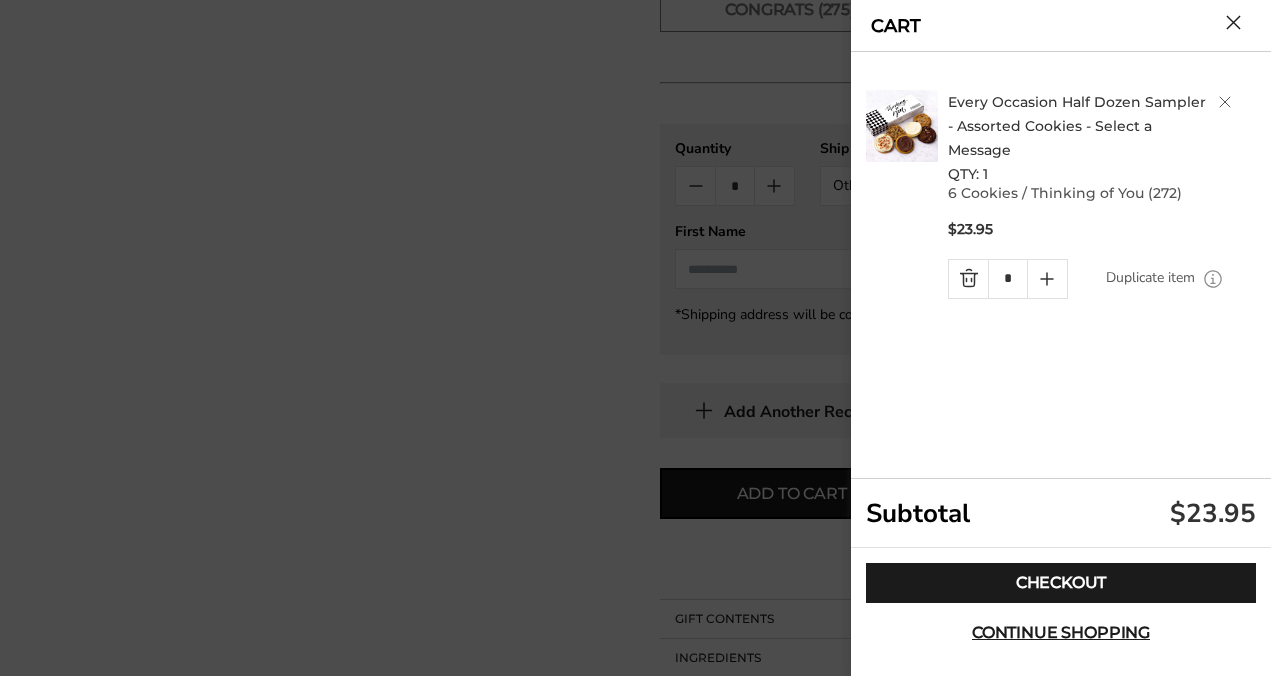 click at bounding box center (635, 338) 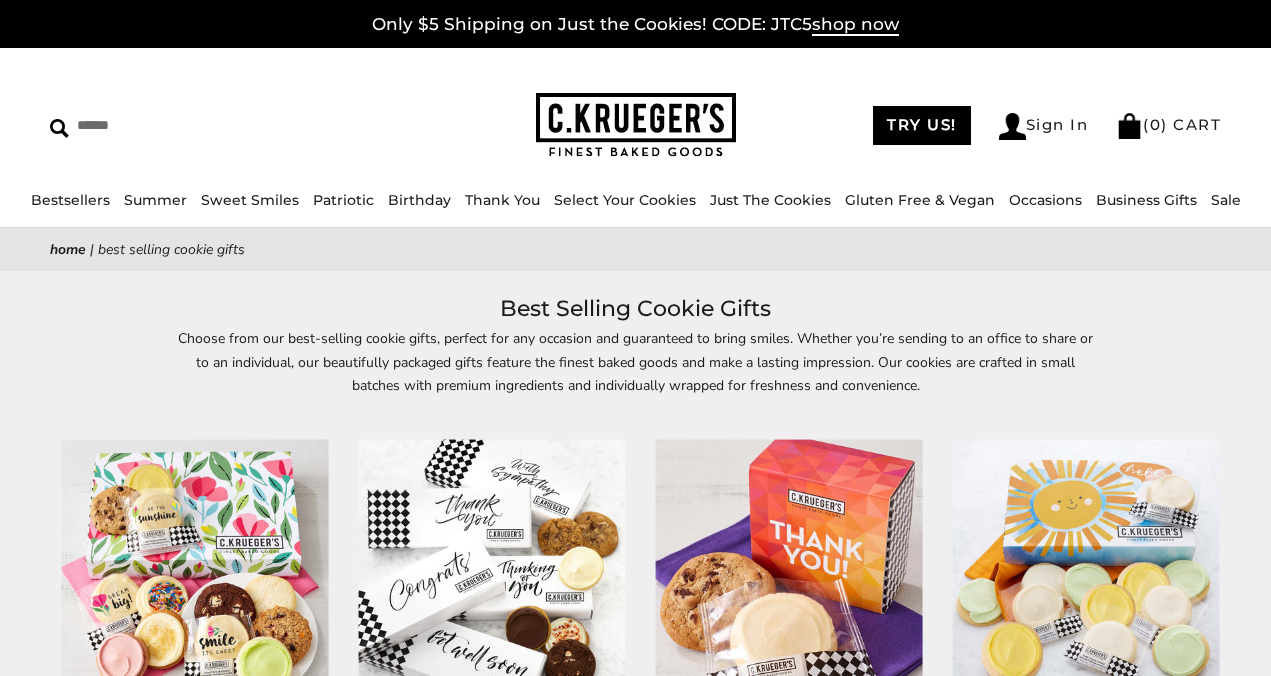 scroll, scrollTop: 368, scrollLeft: 0, axis: vertical 